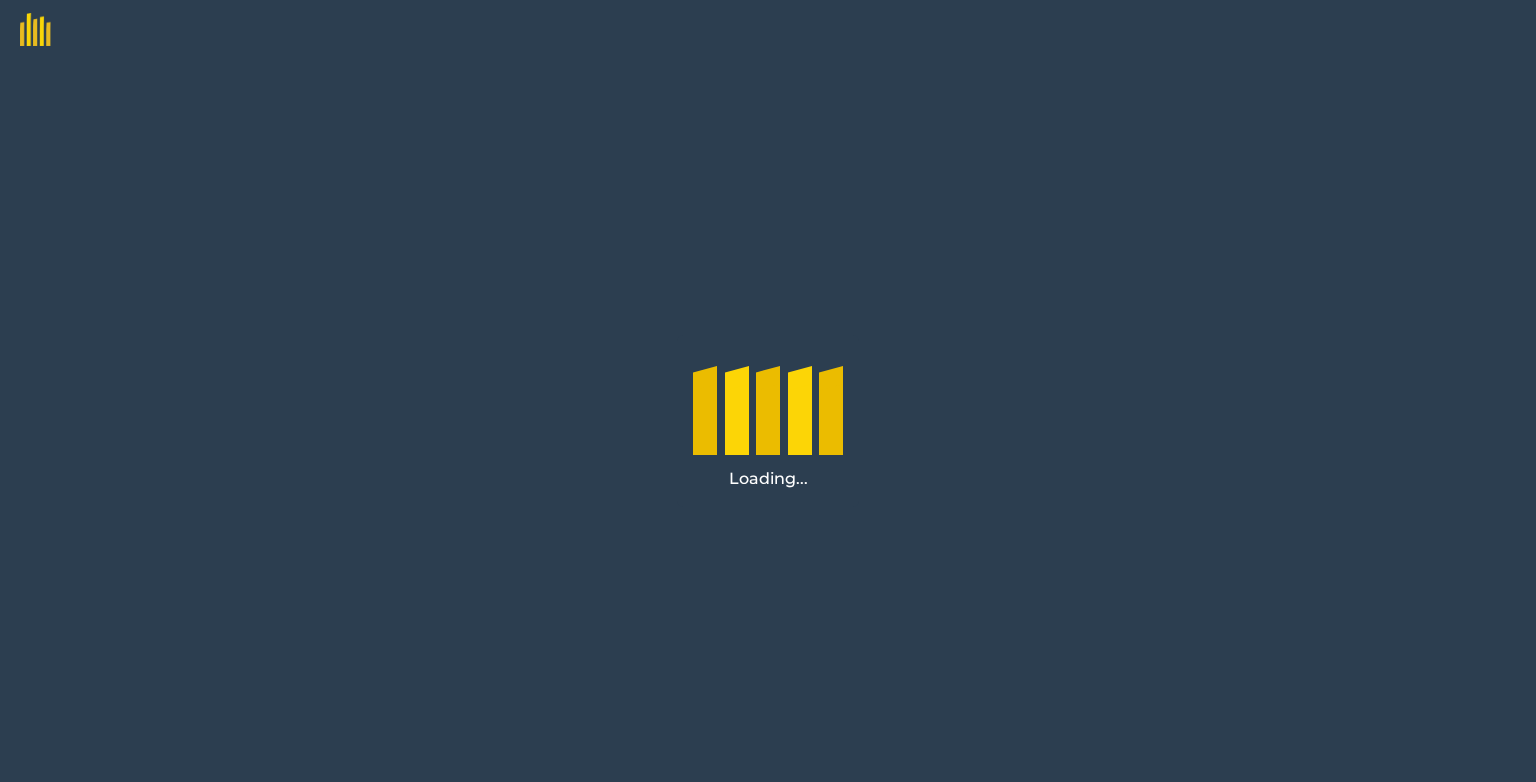 scroll, scrollTop: 0, scrollLeft: 0, axis: both 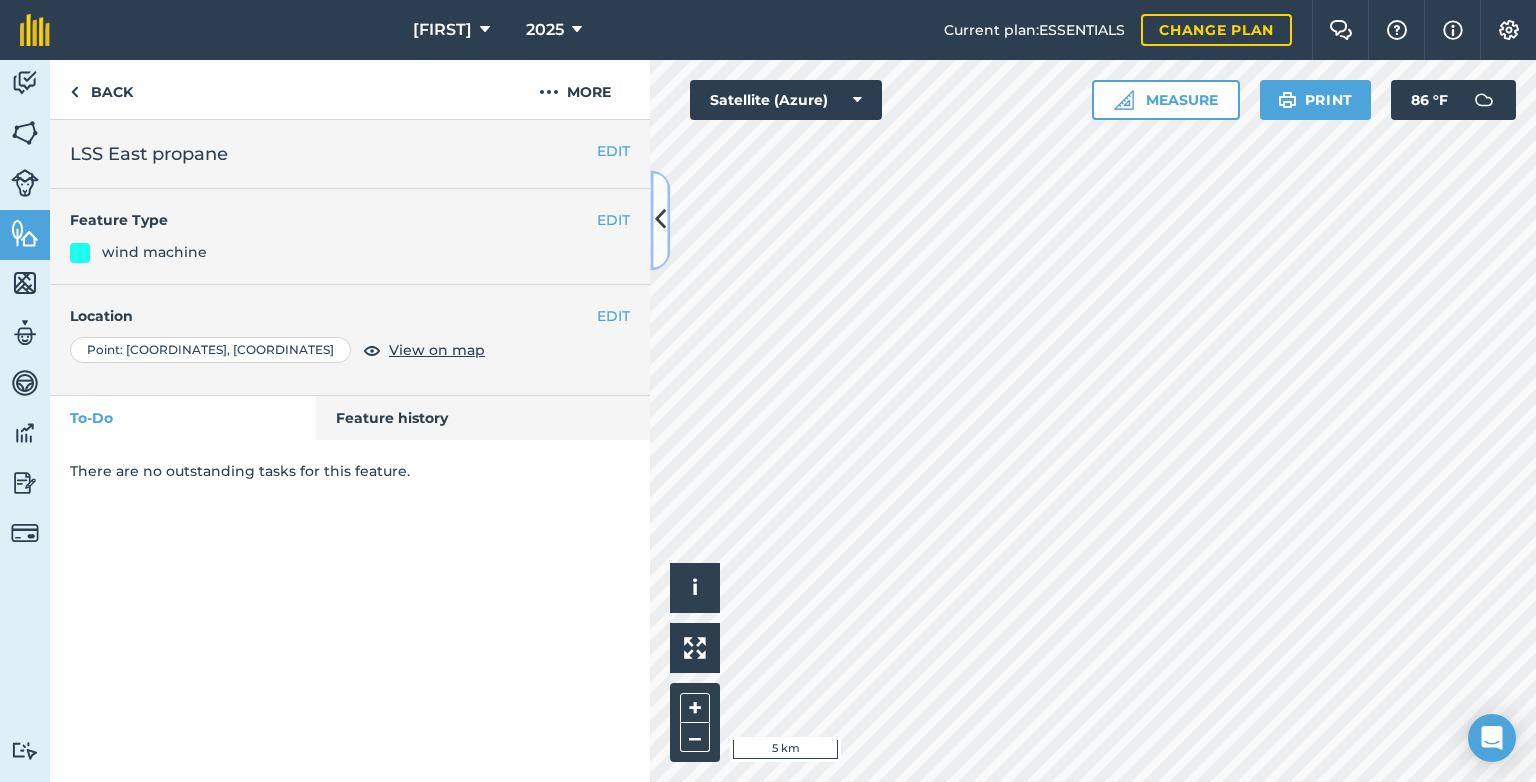 click at bounding box center (660, 220) 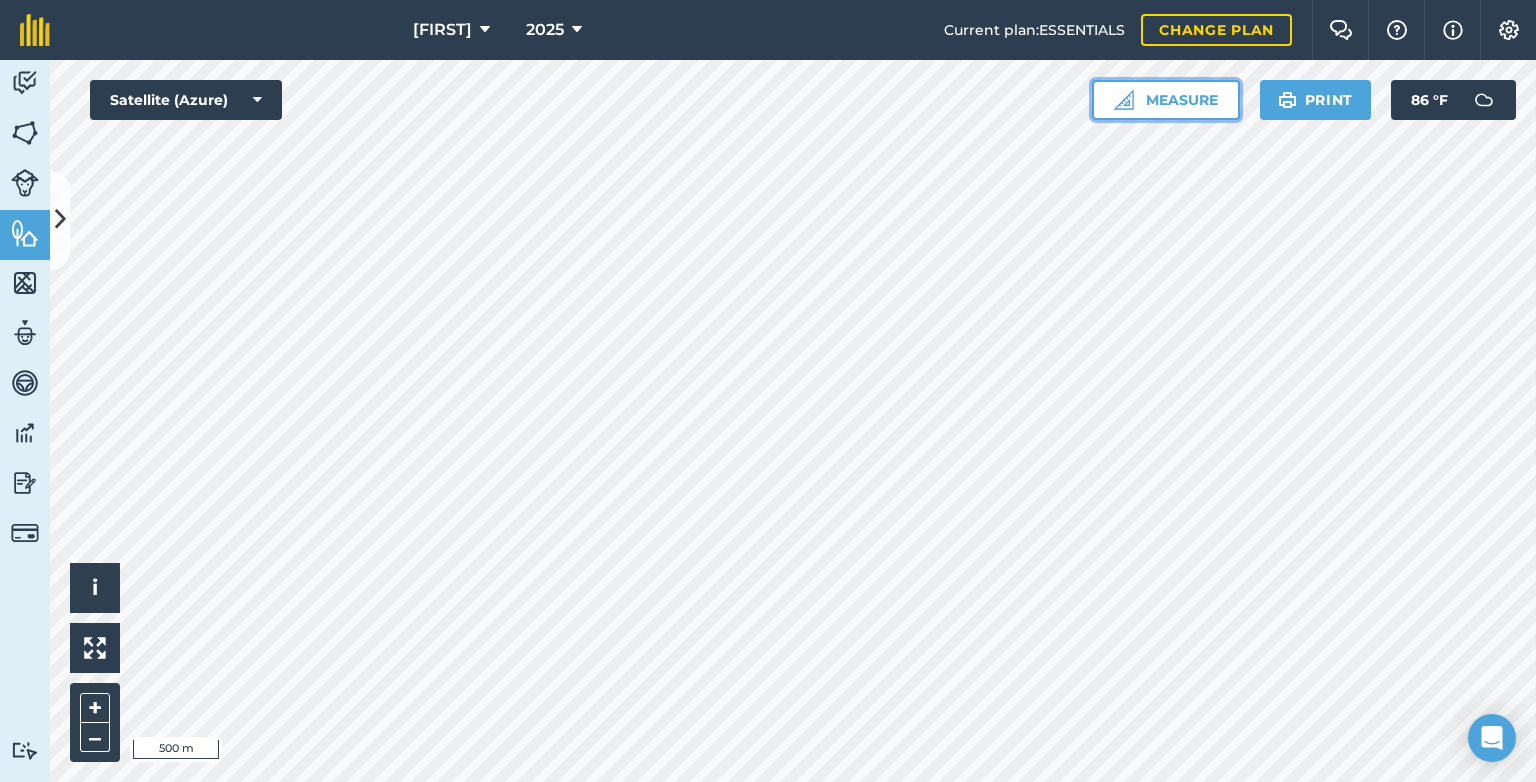 click on "Measure" at bounding box center (1166, 100) 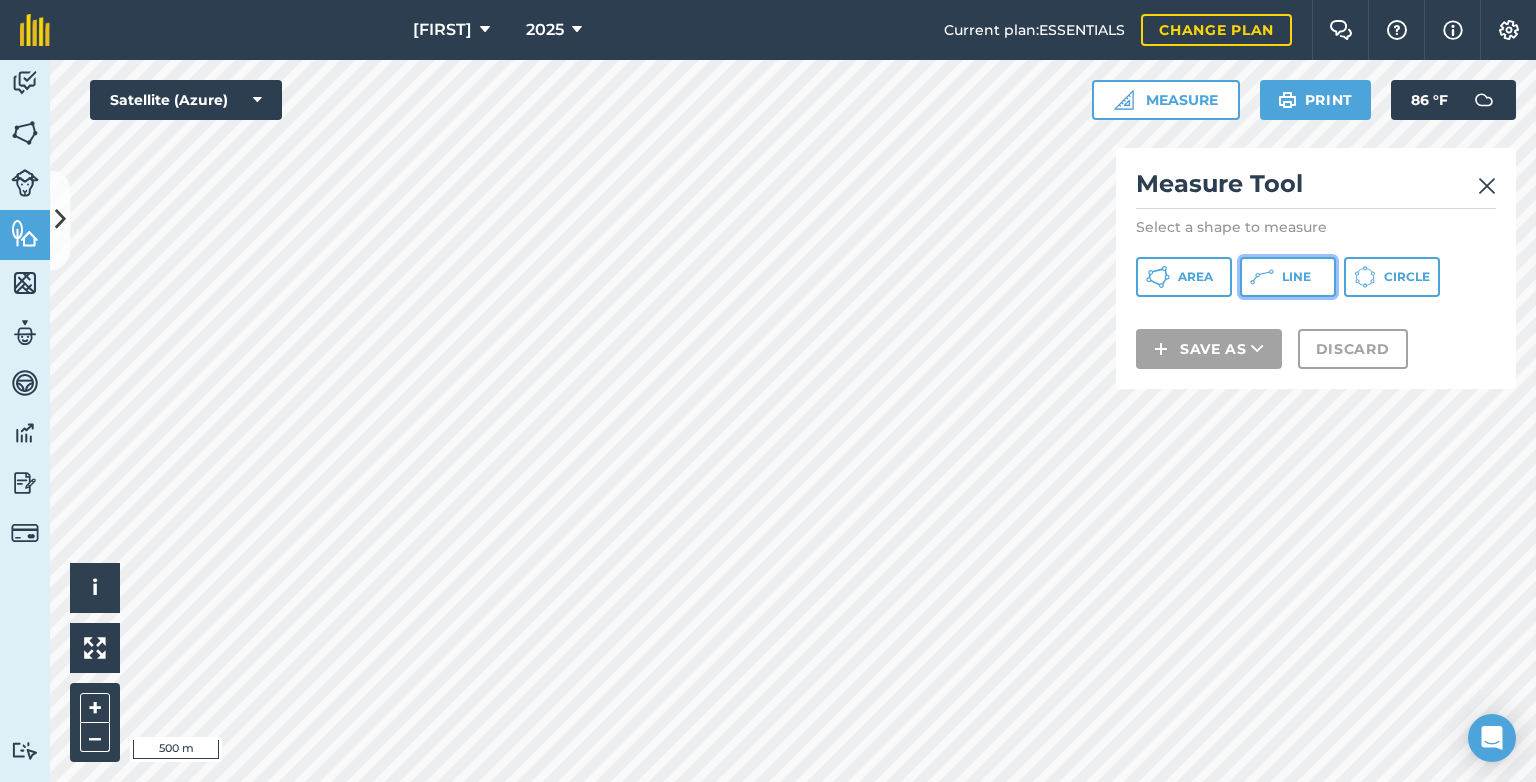 click on "Line" at bounding box center (1288, 277) 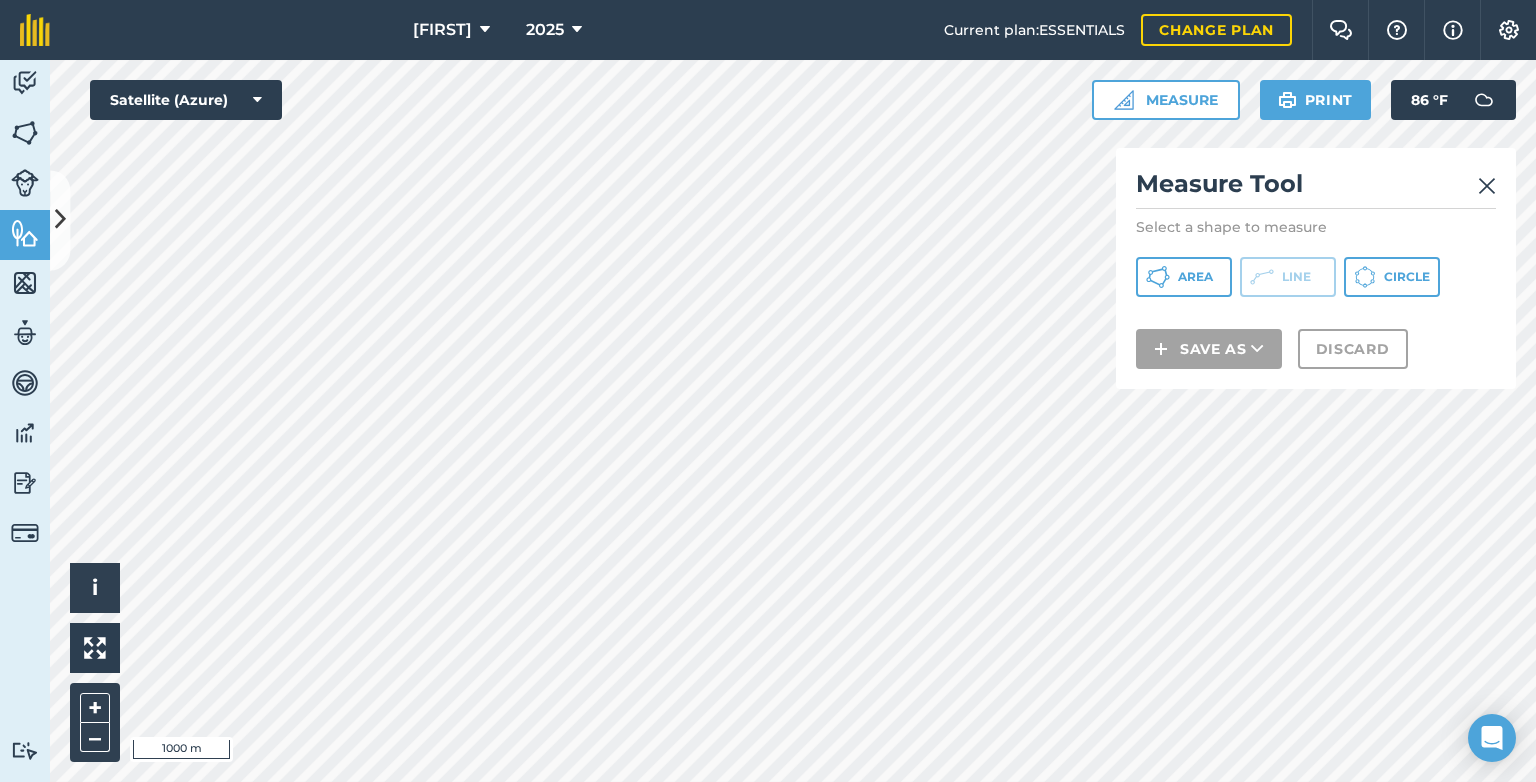 click at bounding box center [1487, 186] 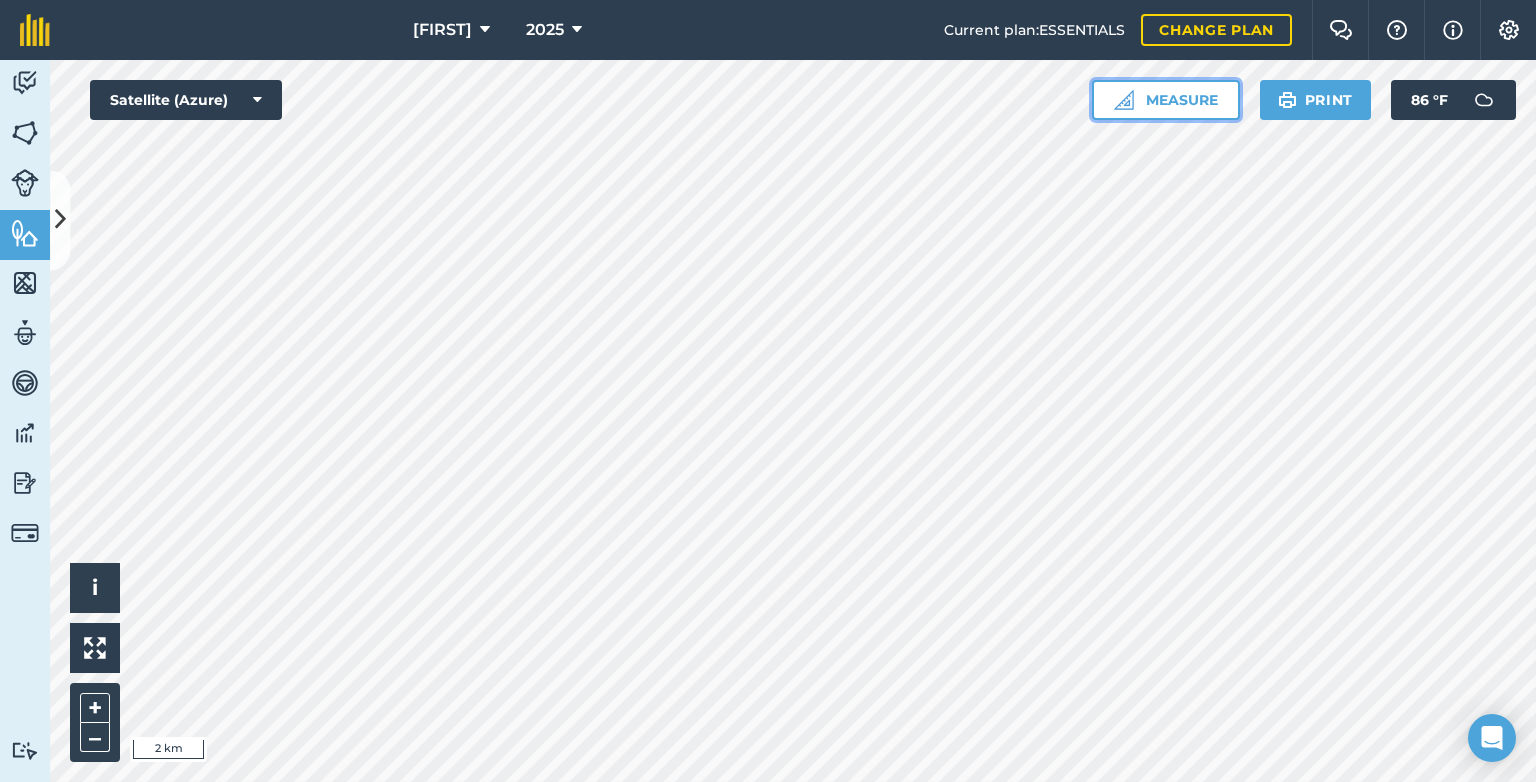 click on "Measure" at bounding box center [1166, 100] 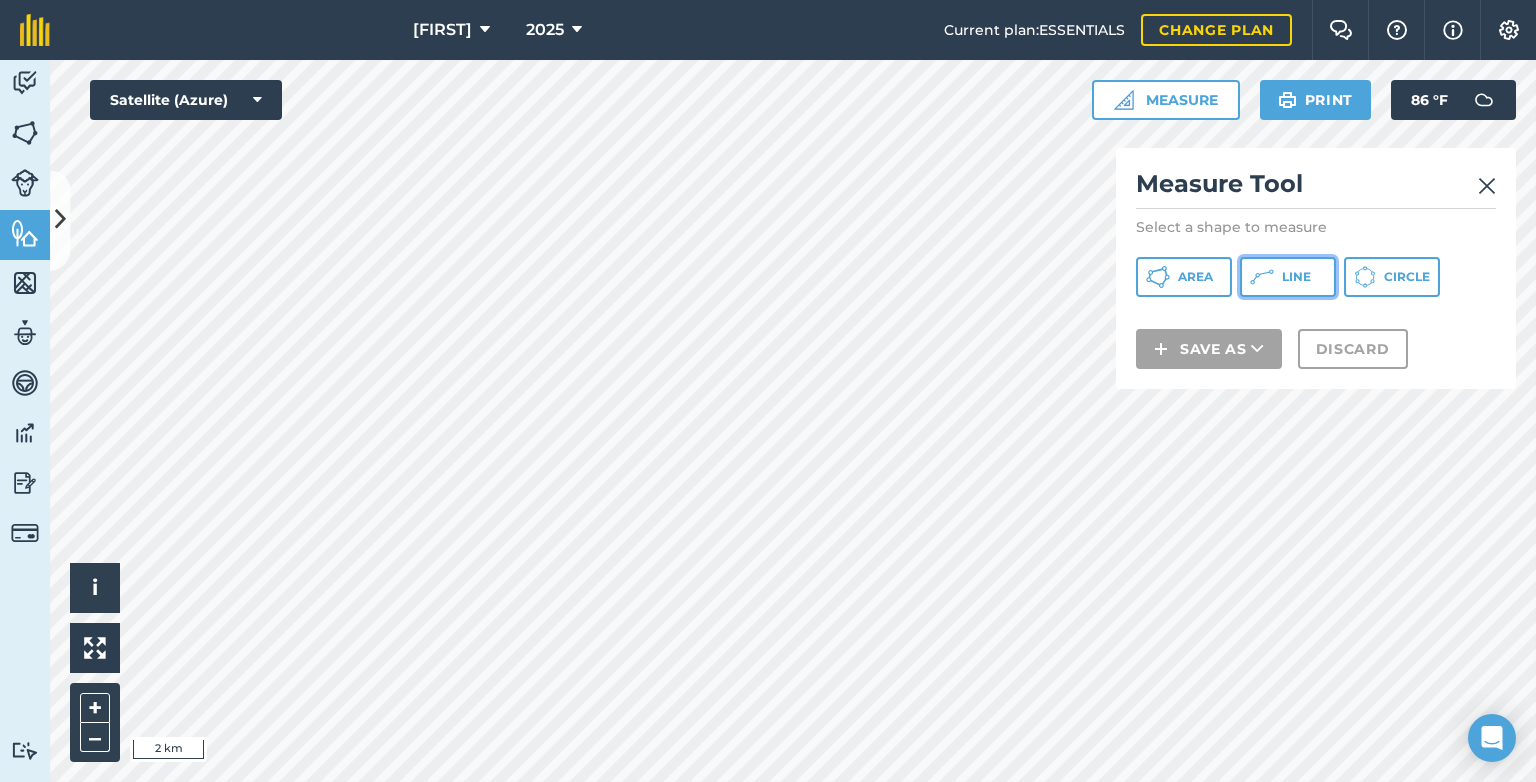 click on "Line" at bounding box center [1288, 277] 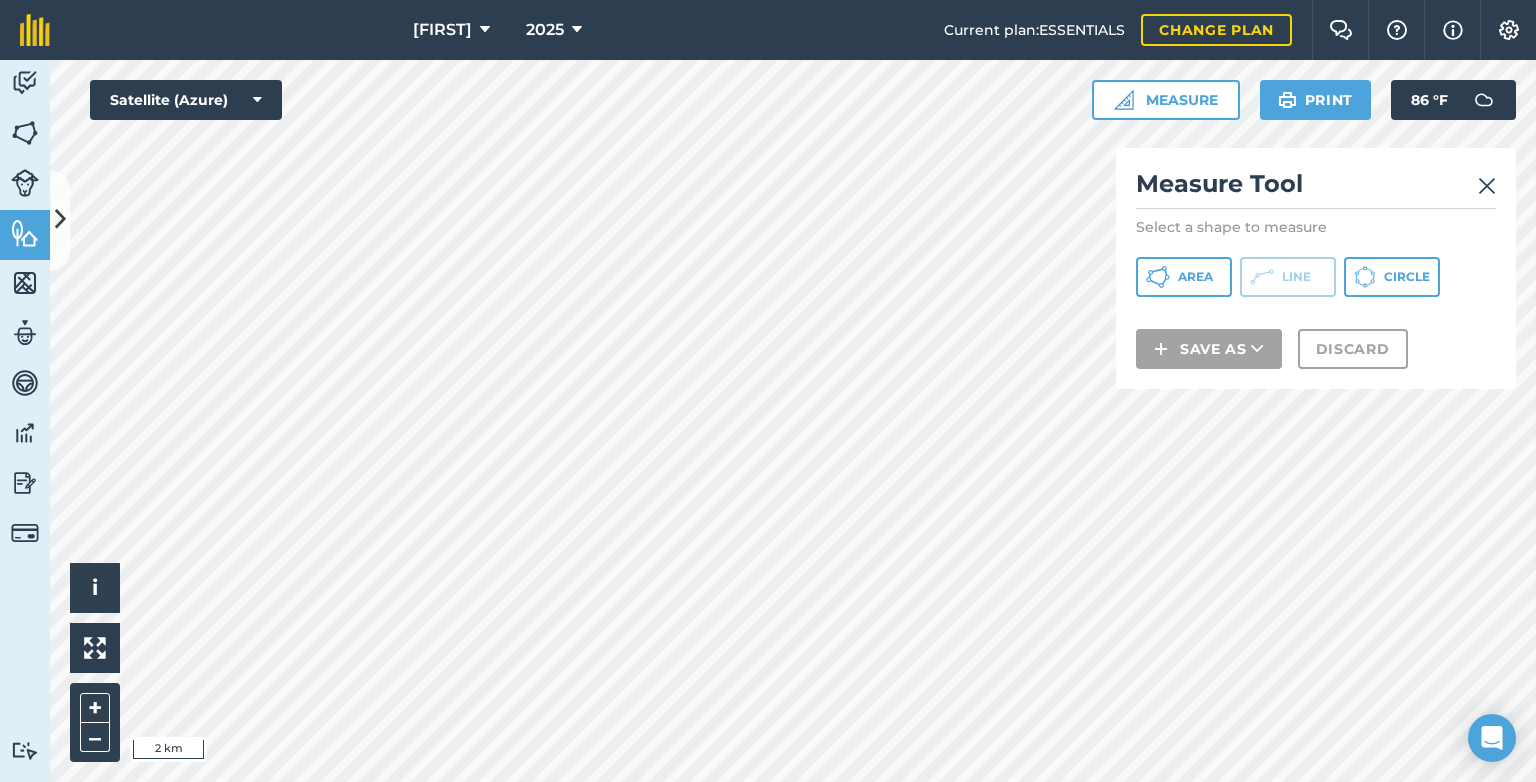 click at bounding box center (1487, 186) 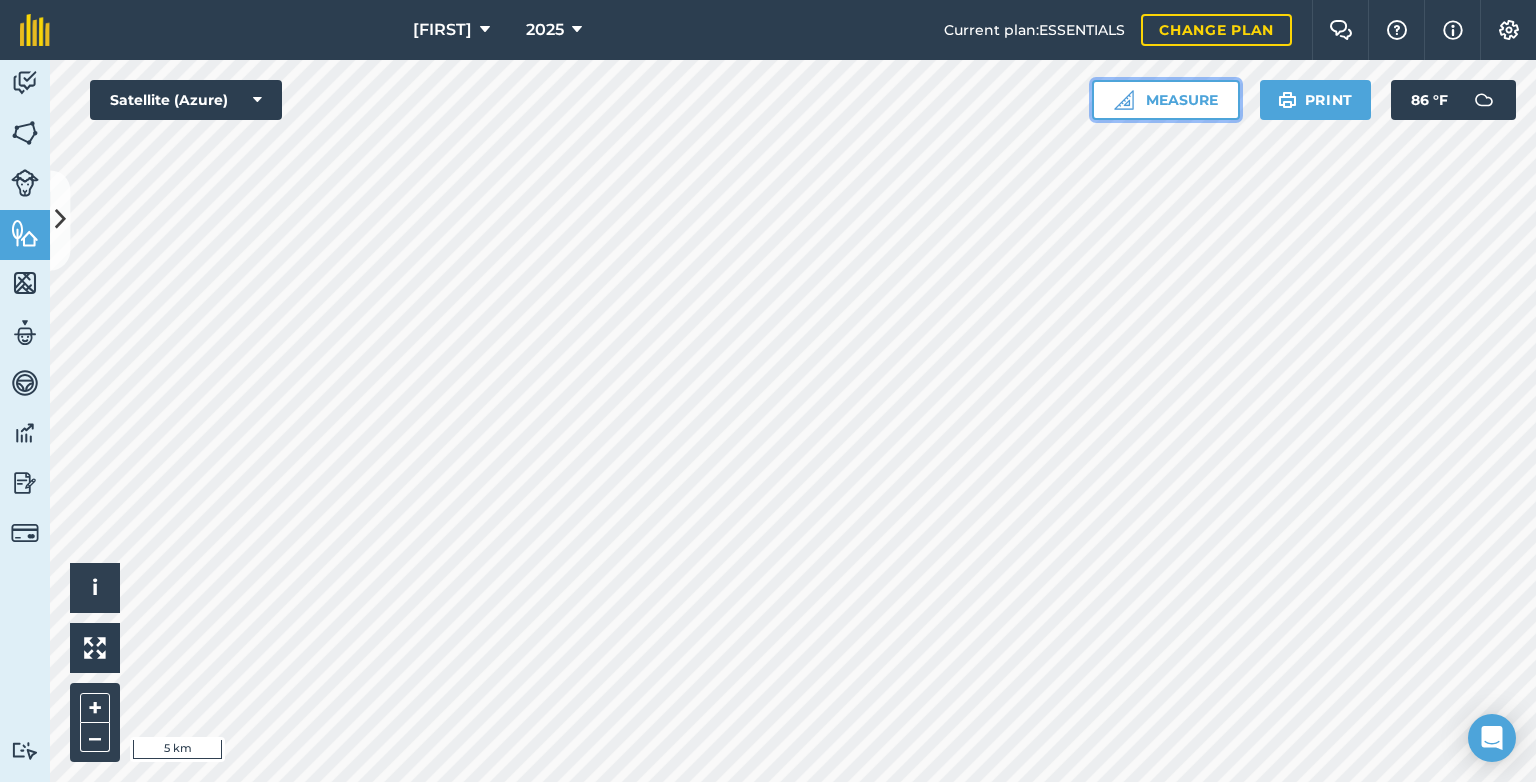 click on "Measure" at bounding box center [1166, 100] 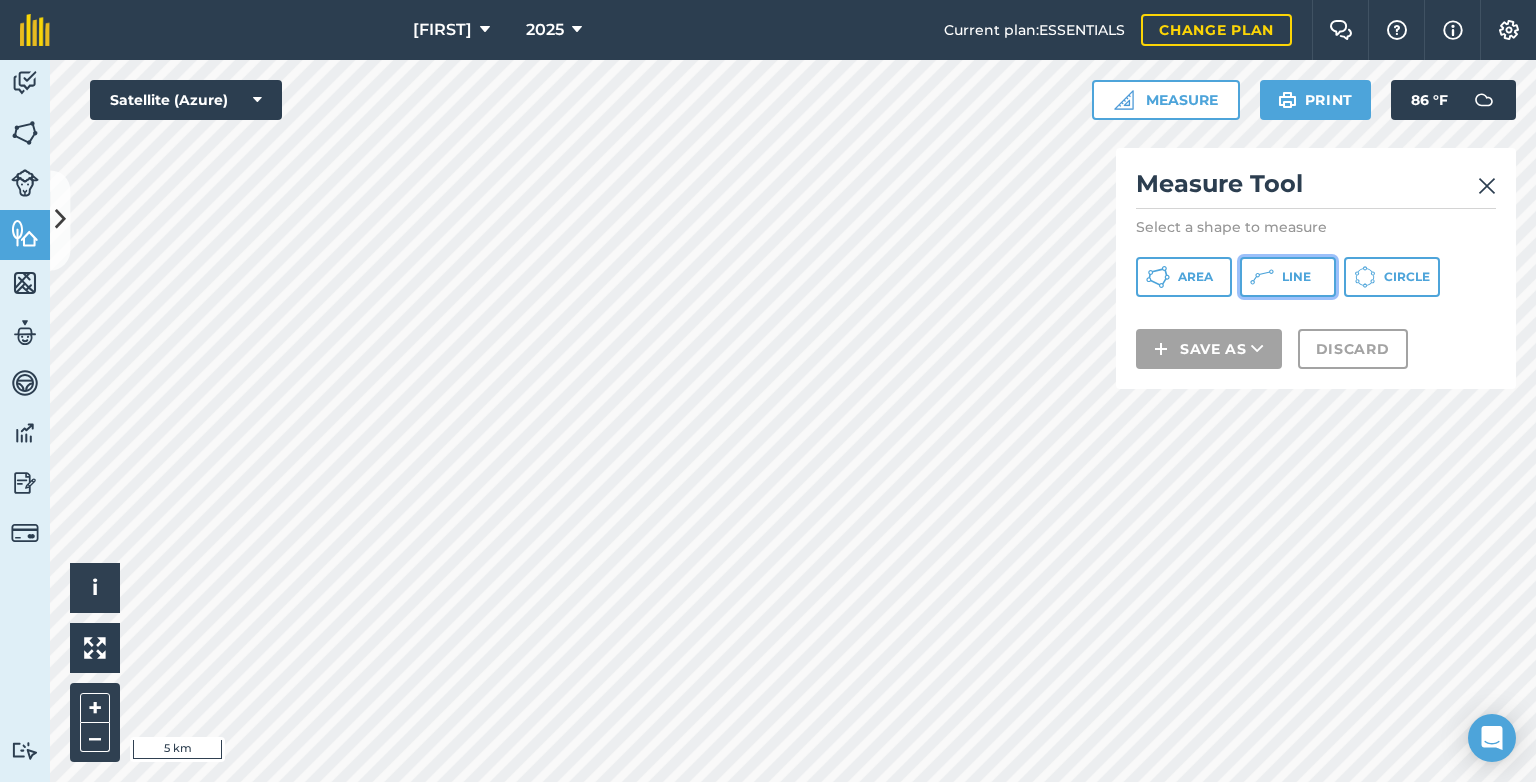 click 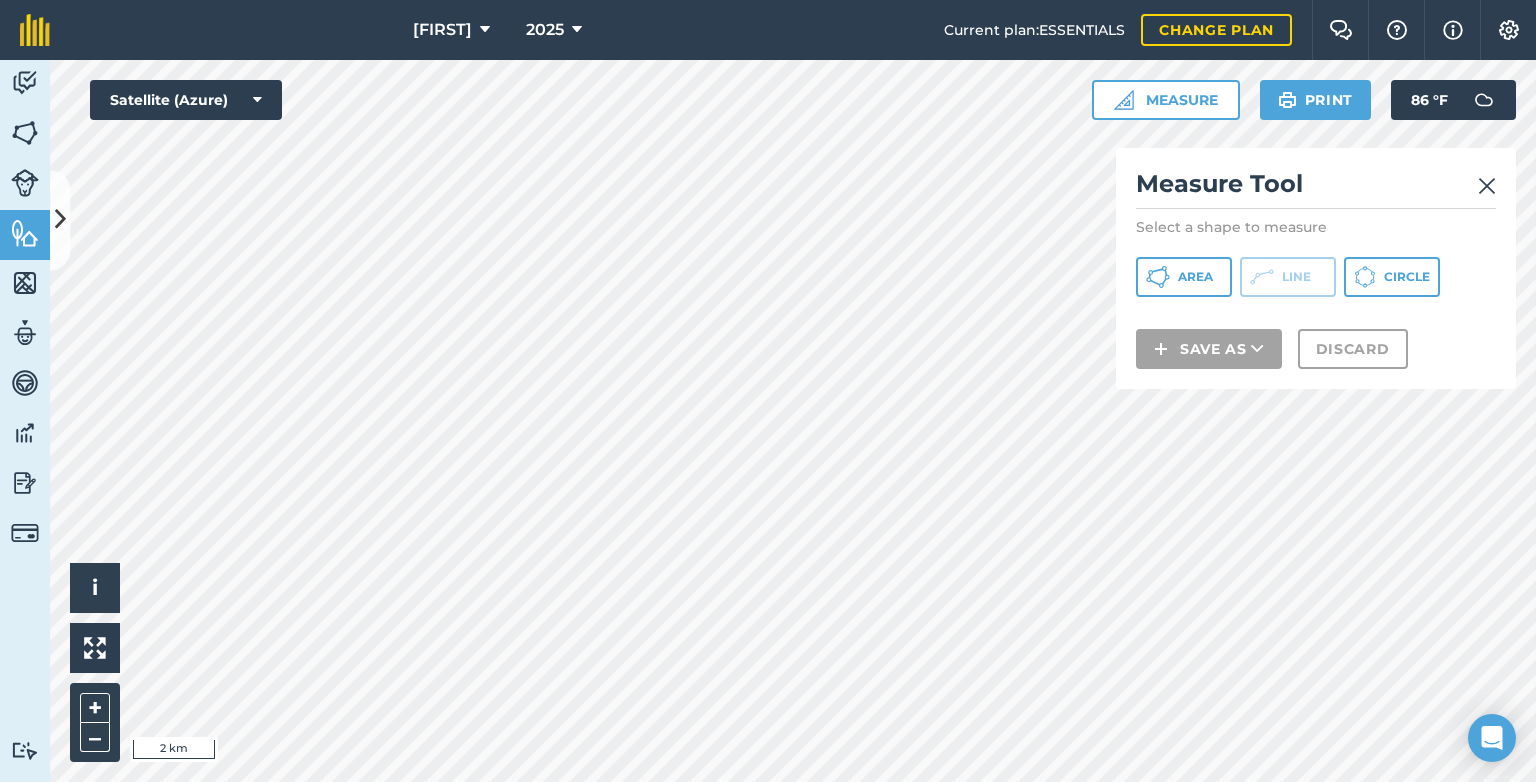 click at bounding box center (1487, 186) 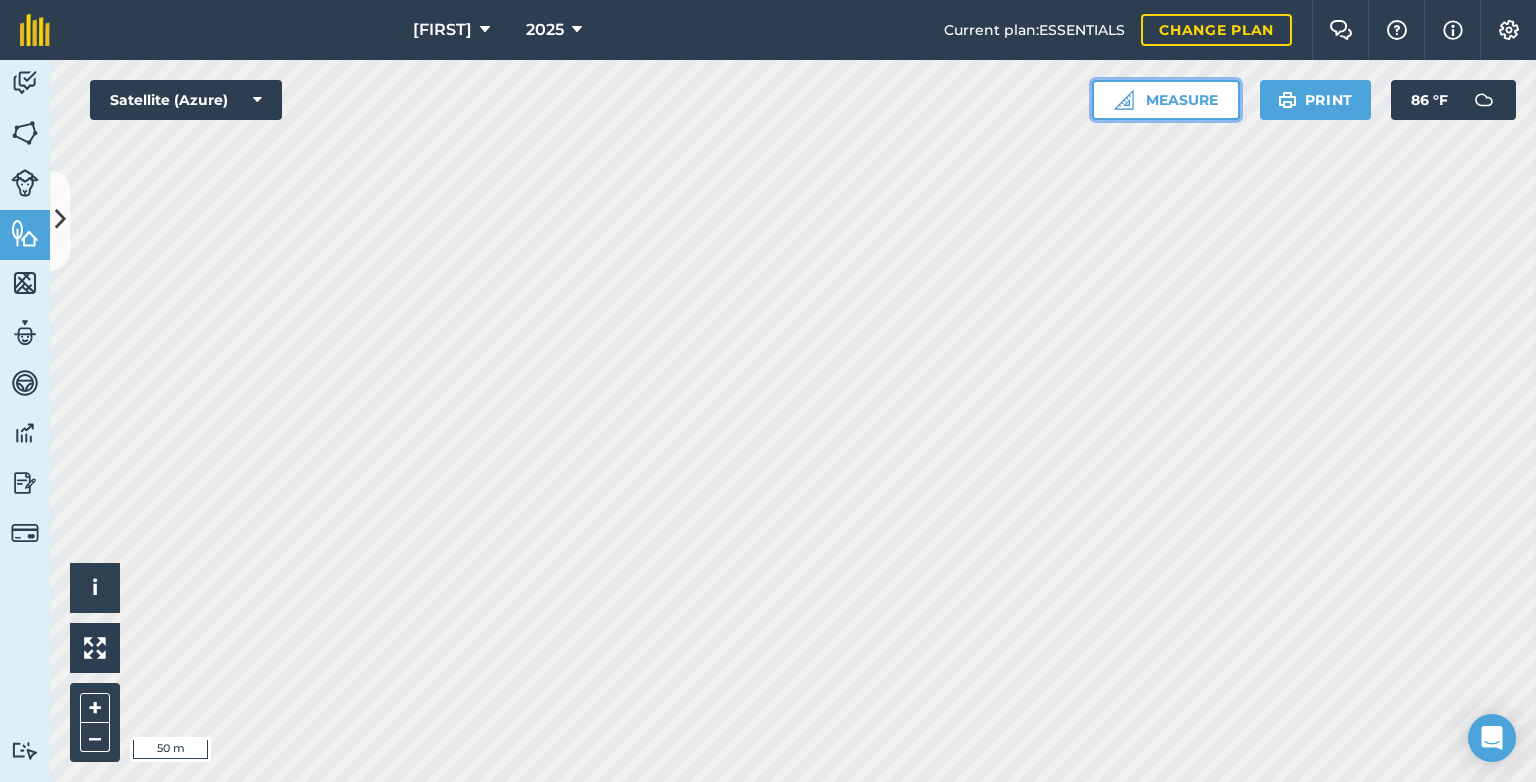 click on "Measure" at bounding box center [1166, 100] 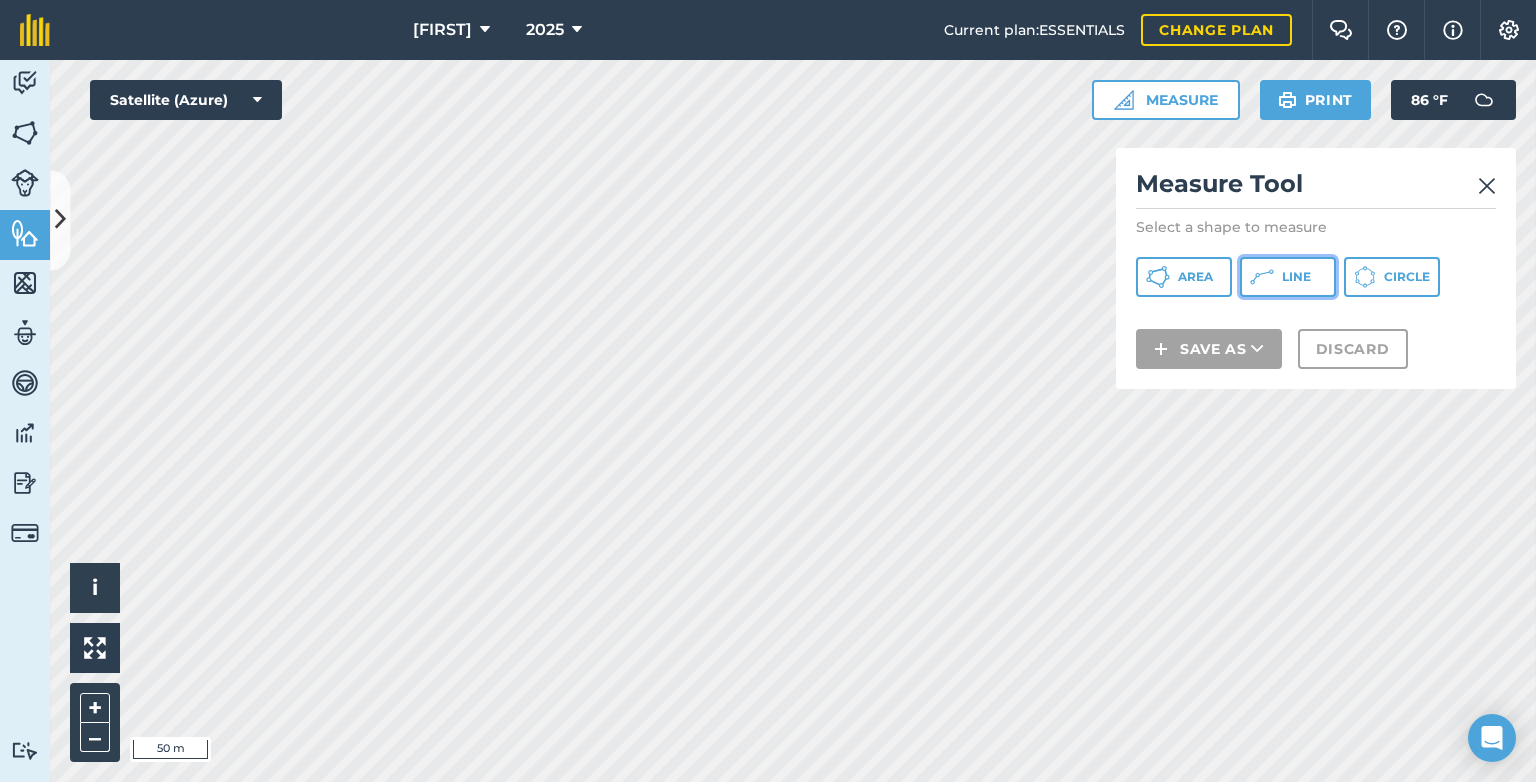 click on "Line" at bounding box center (1288, 277) 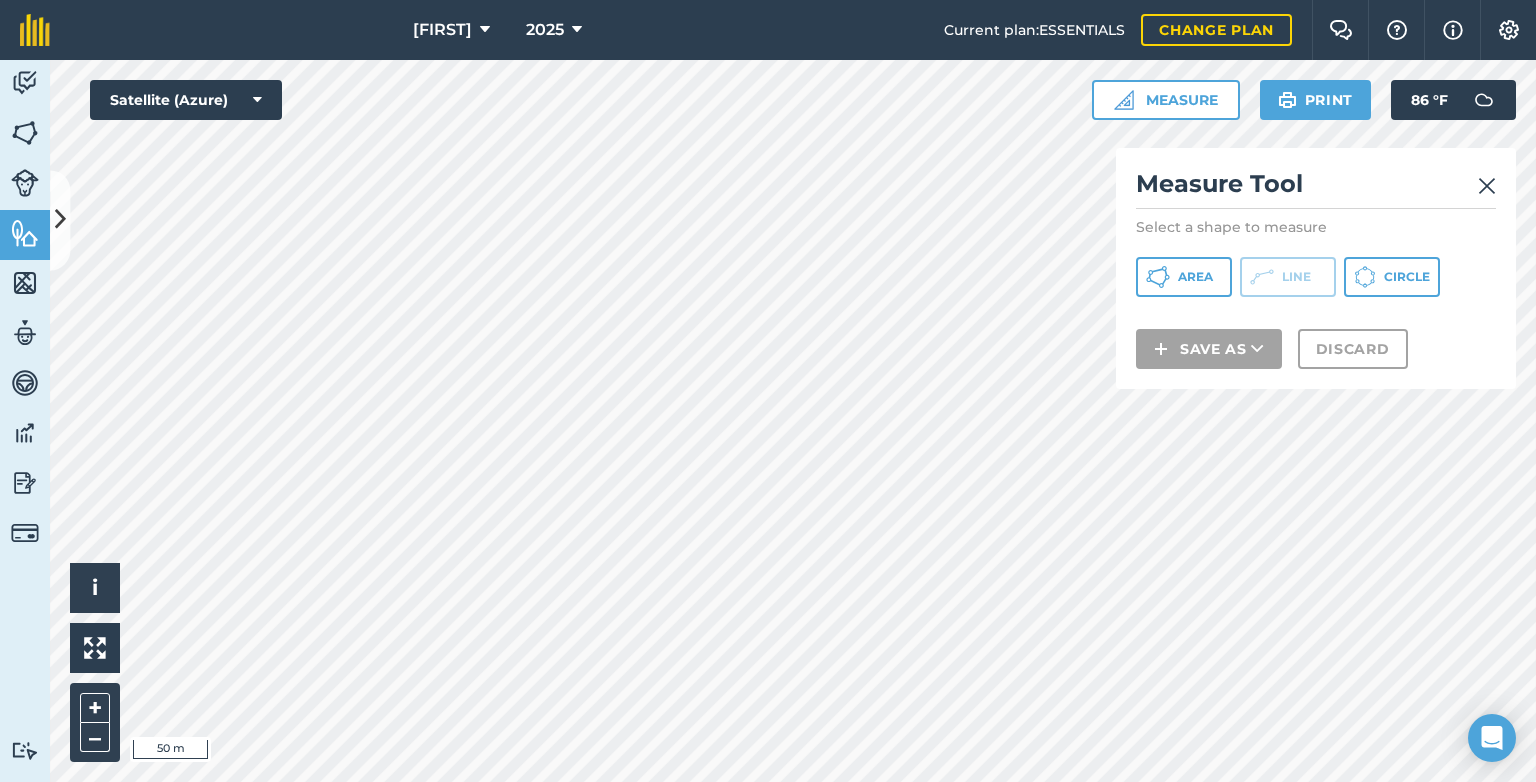 click on "Measure Tool Select a shape to measure Area Line Circle   Save as   Discard" at bounding box center [1316, 268] 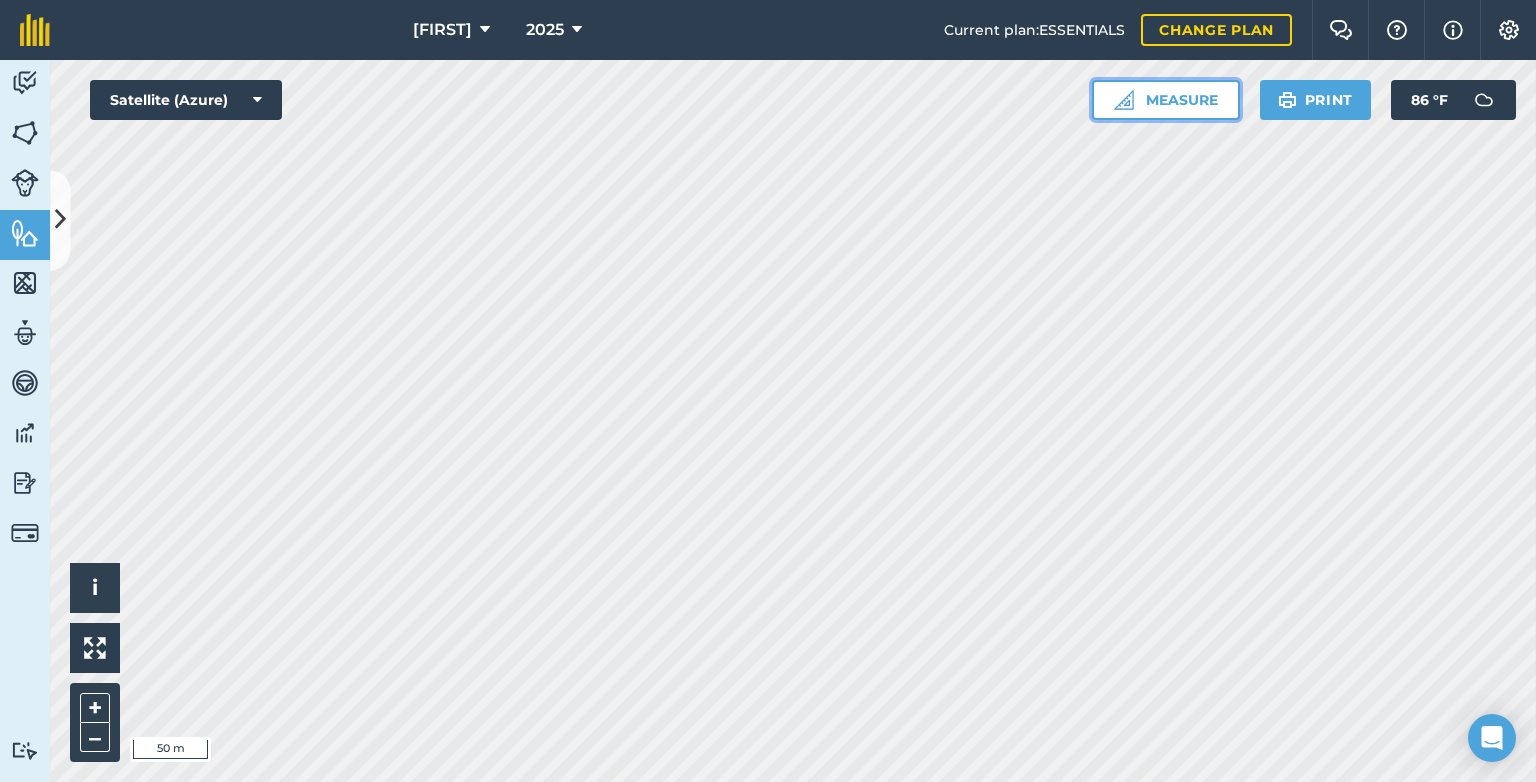 click on "Measure" at bounding box center (1166, 100) 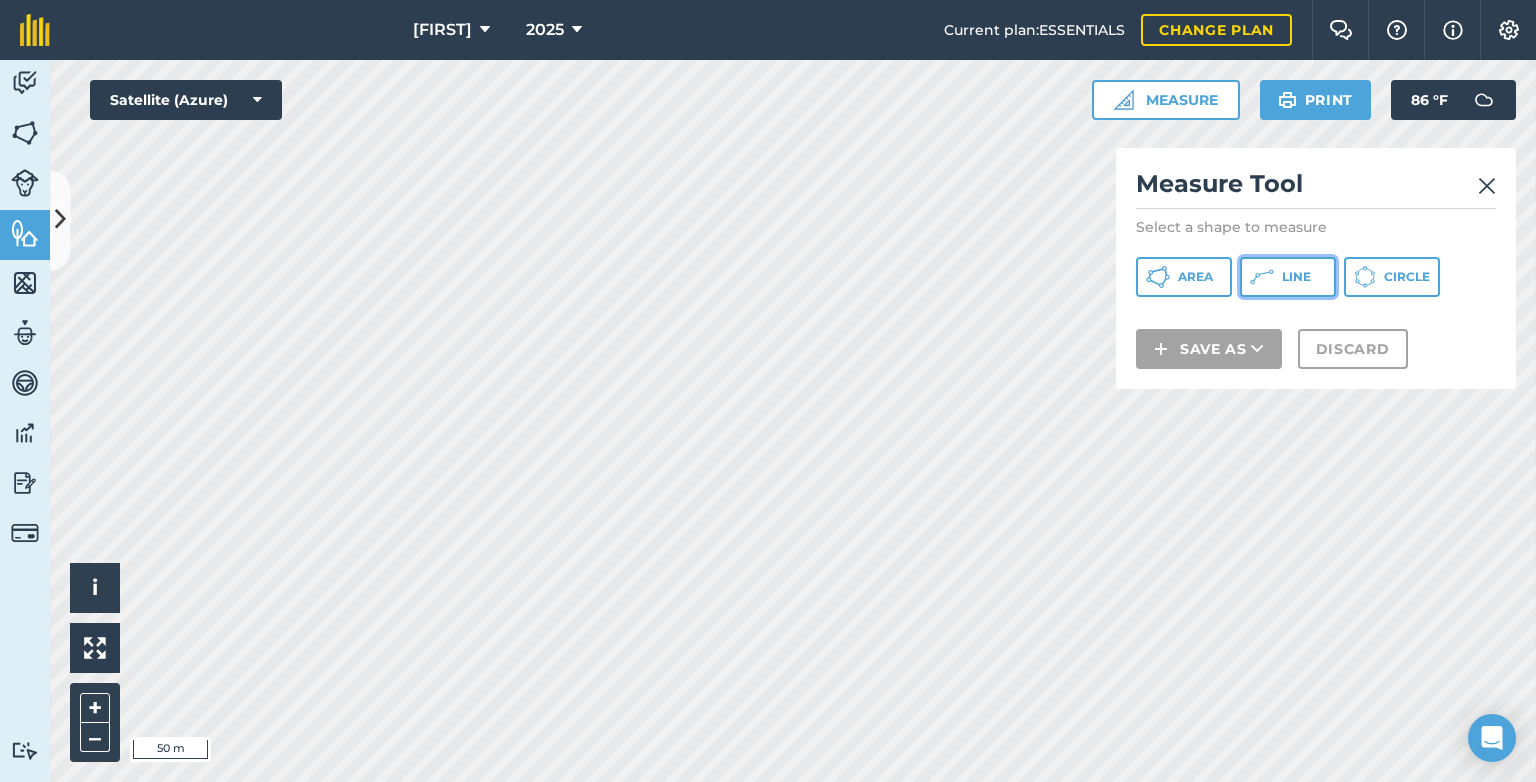 click on "Line" at bounding box center [1288, 277] 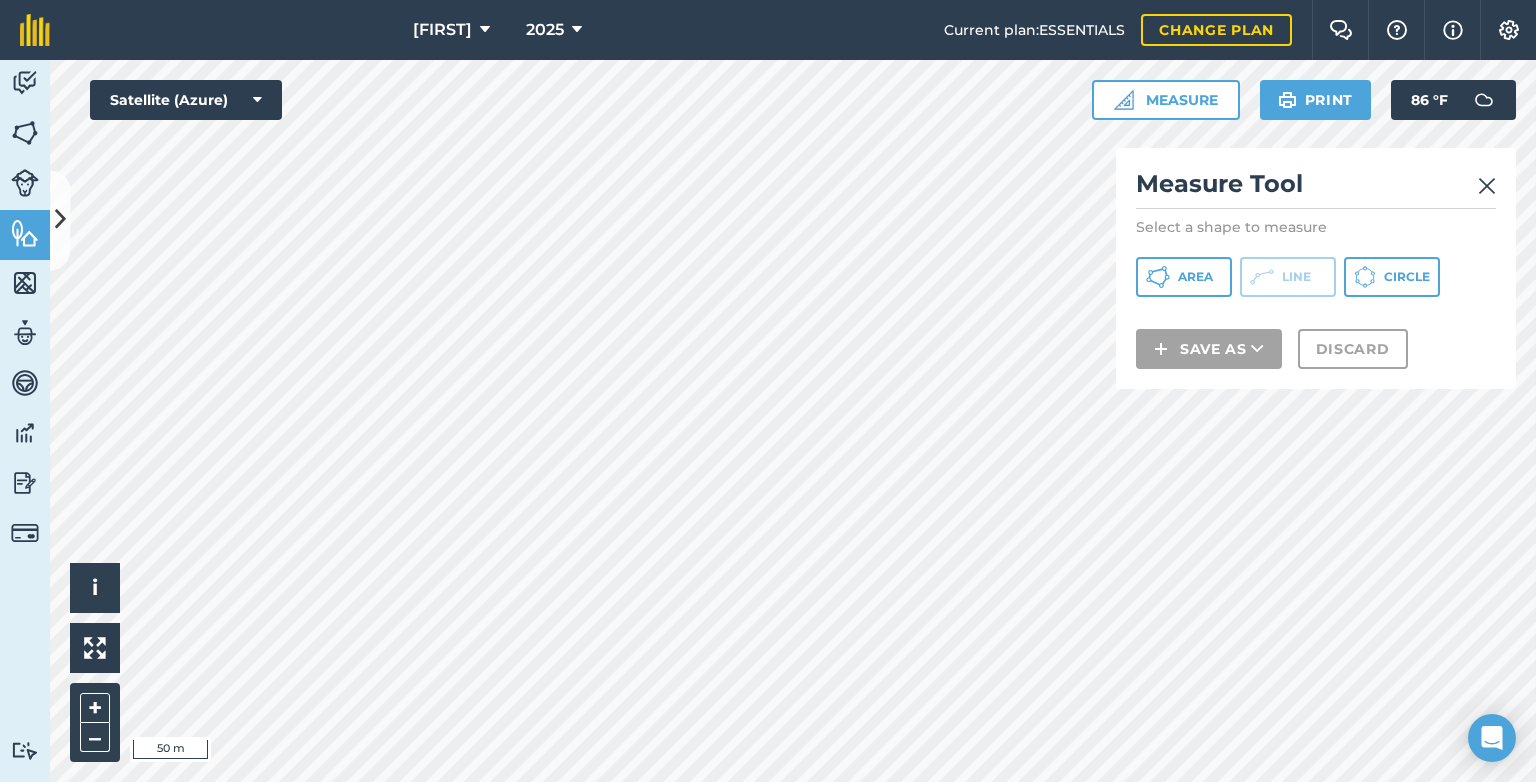 click at bounding box center (1487, 186) 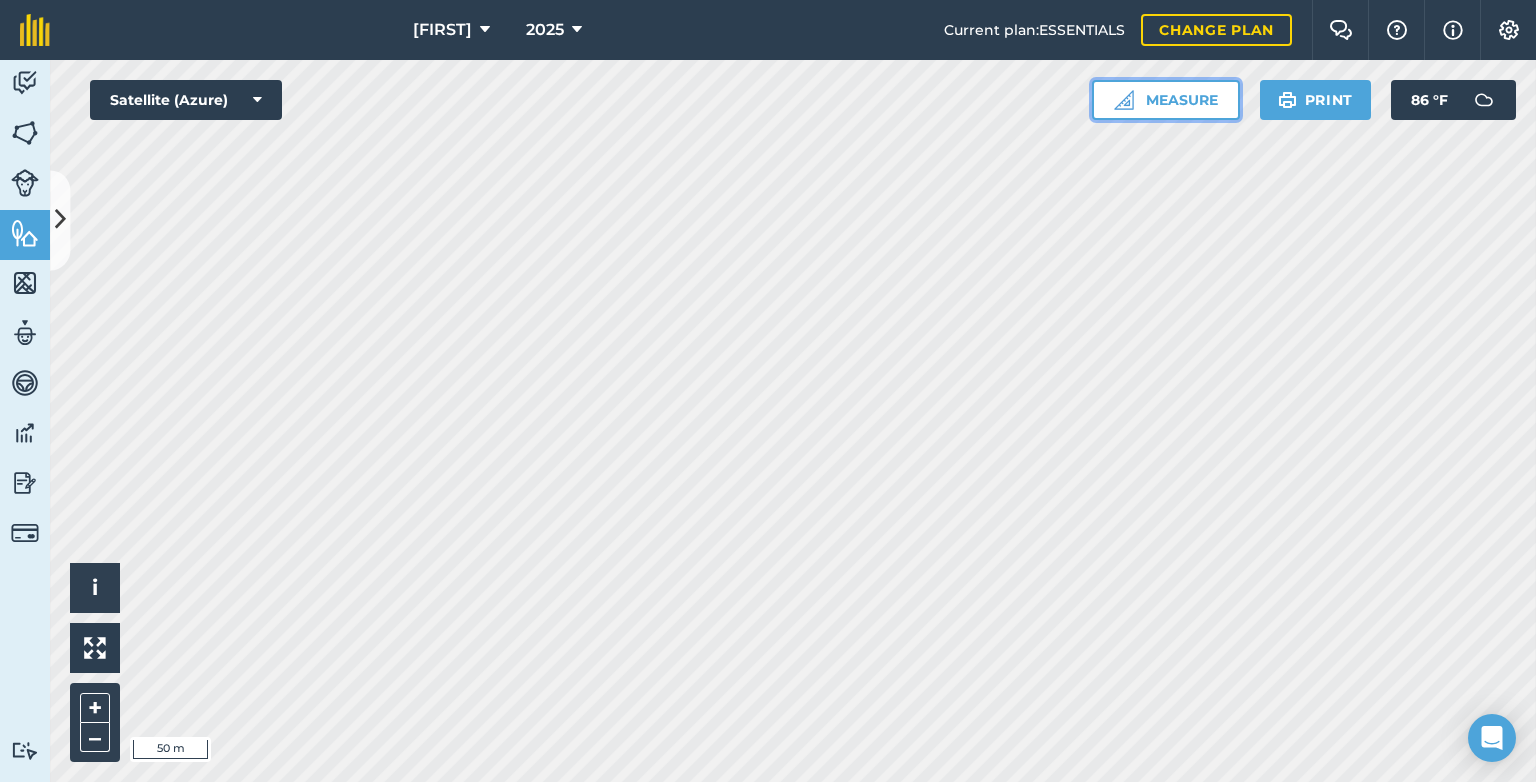 click on "Click to start drawing i © 2025 TomTom, Microsoft 50 m + – Satellite (Azure) Measure Print 86   ° F" at bounding box center (793, 421) 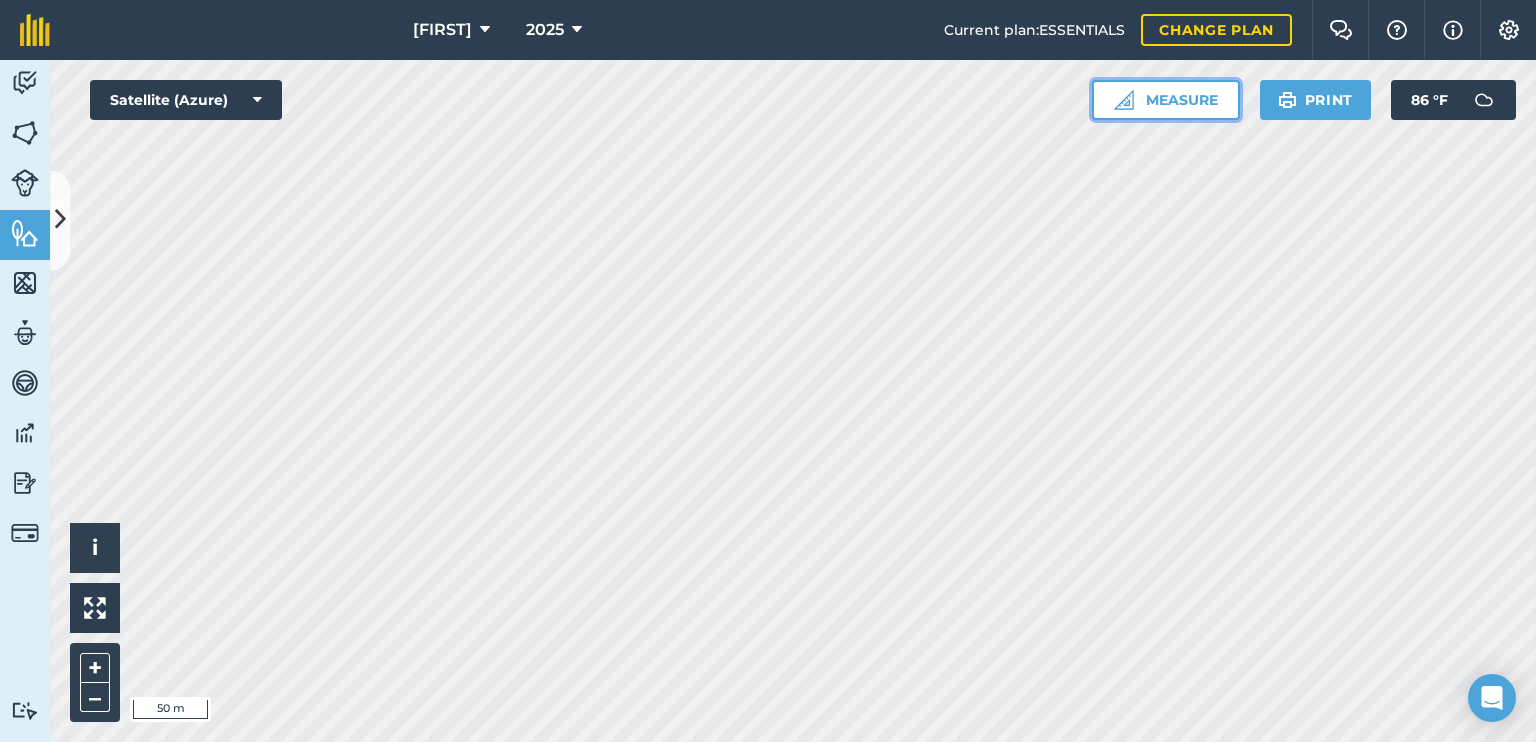 click on "Measure" at bounding box center [1166, 100] 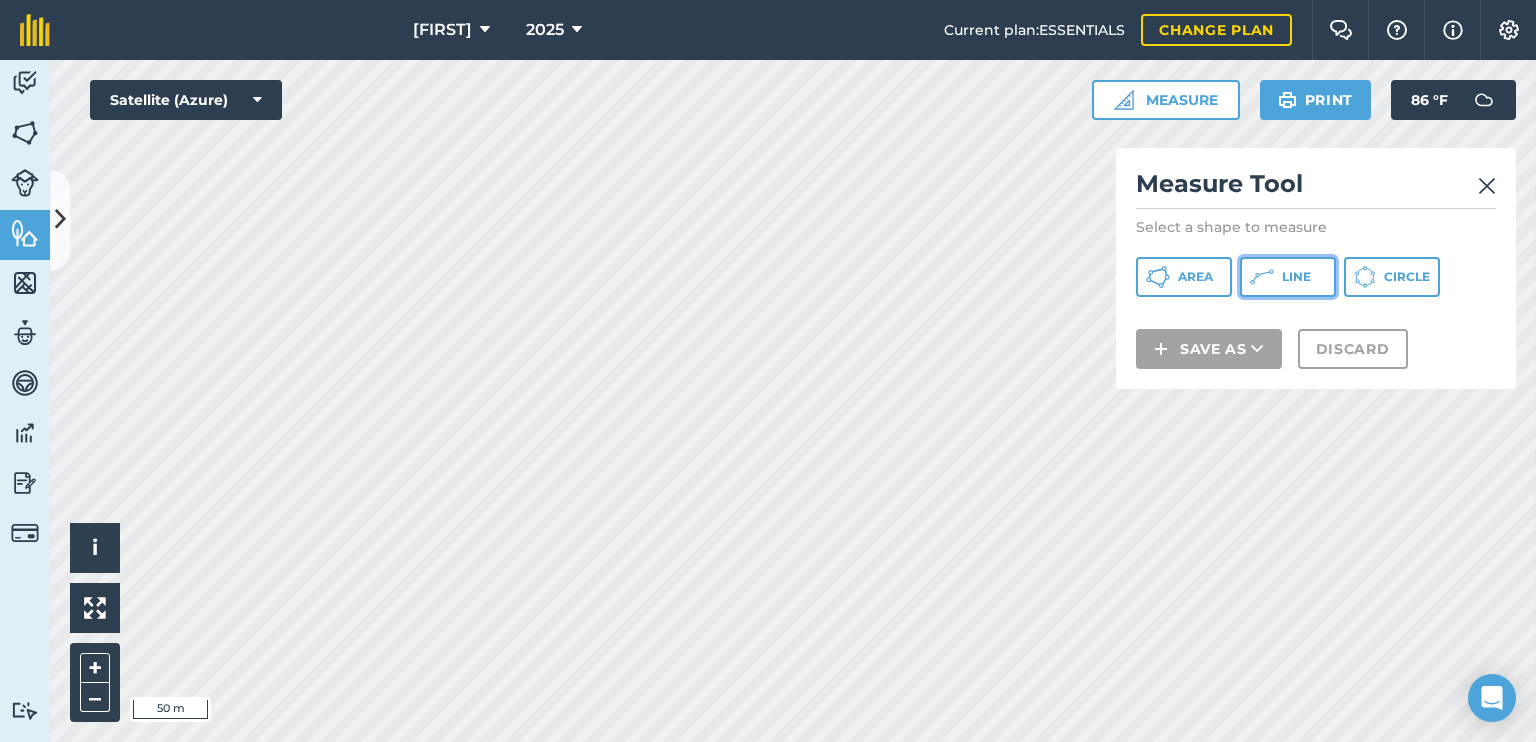 click on "Line" at bounding box center (1296, 277) 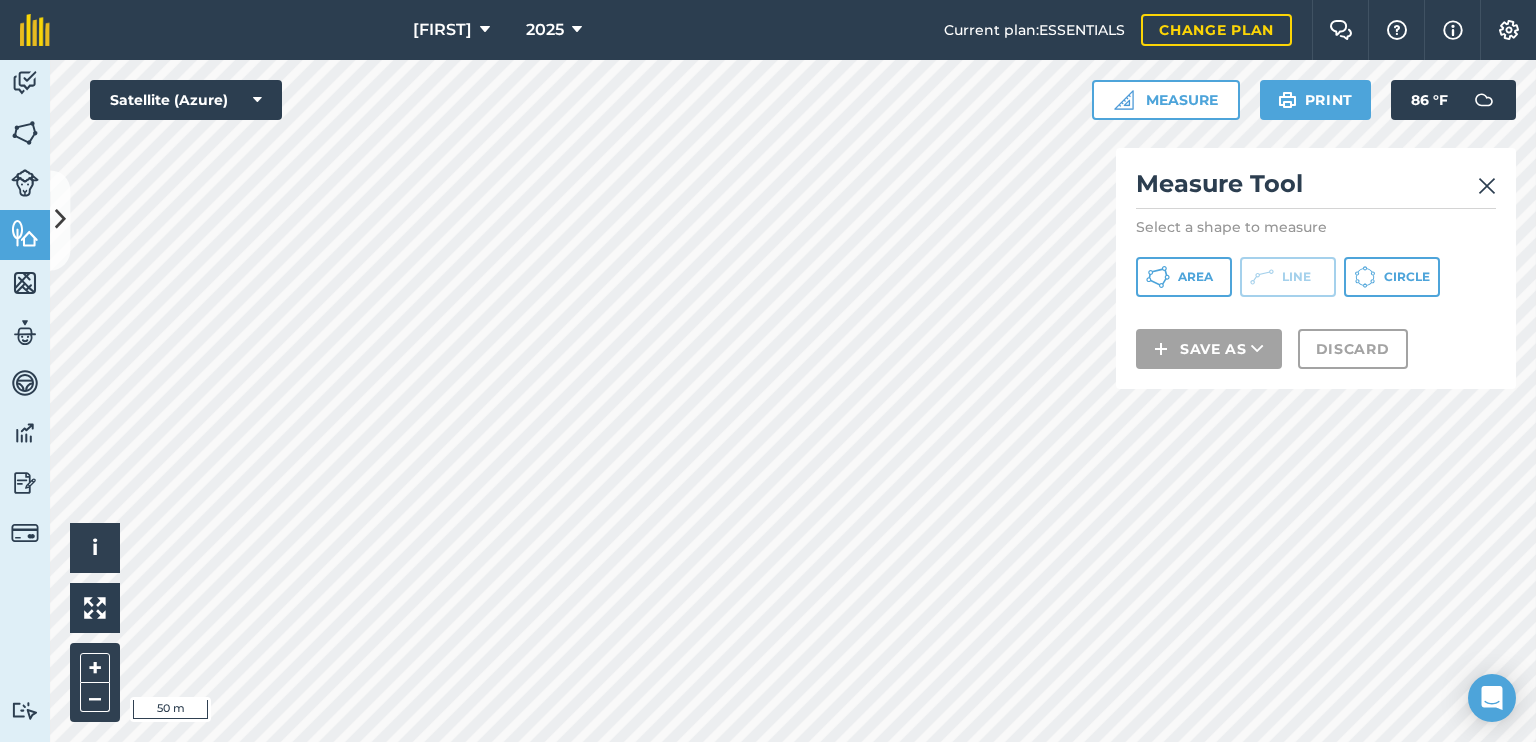 click at bounding box center (1487, 186) 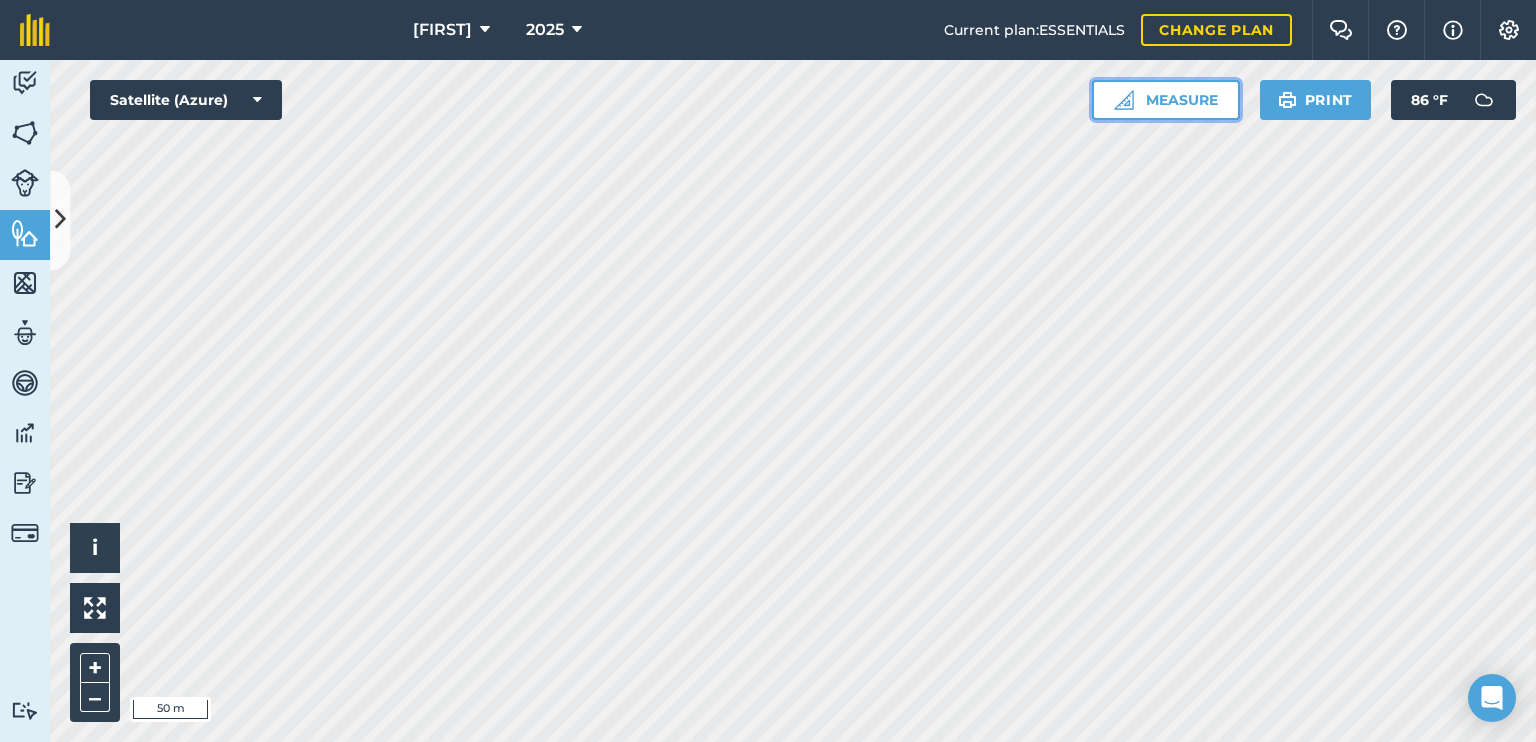 click on "Measure" at bounding box center [1166, 100] 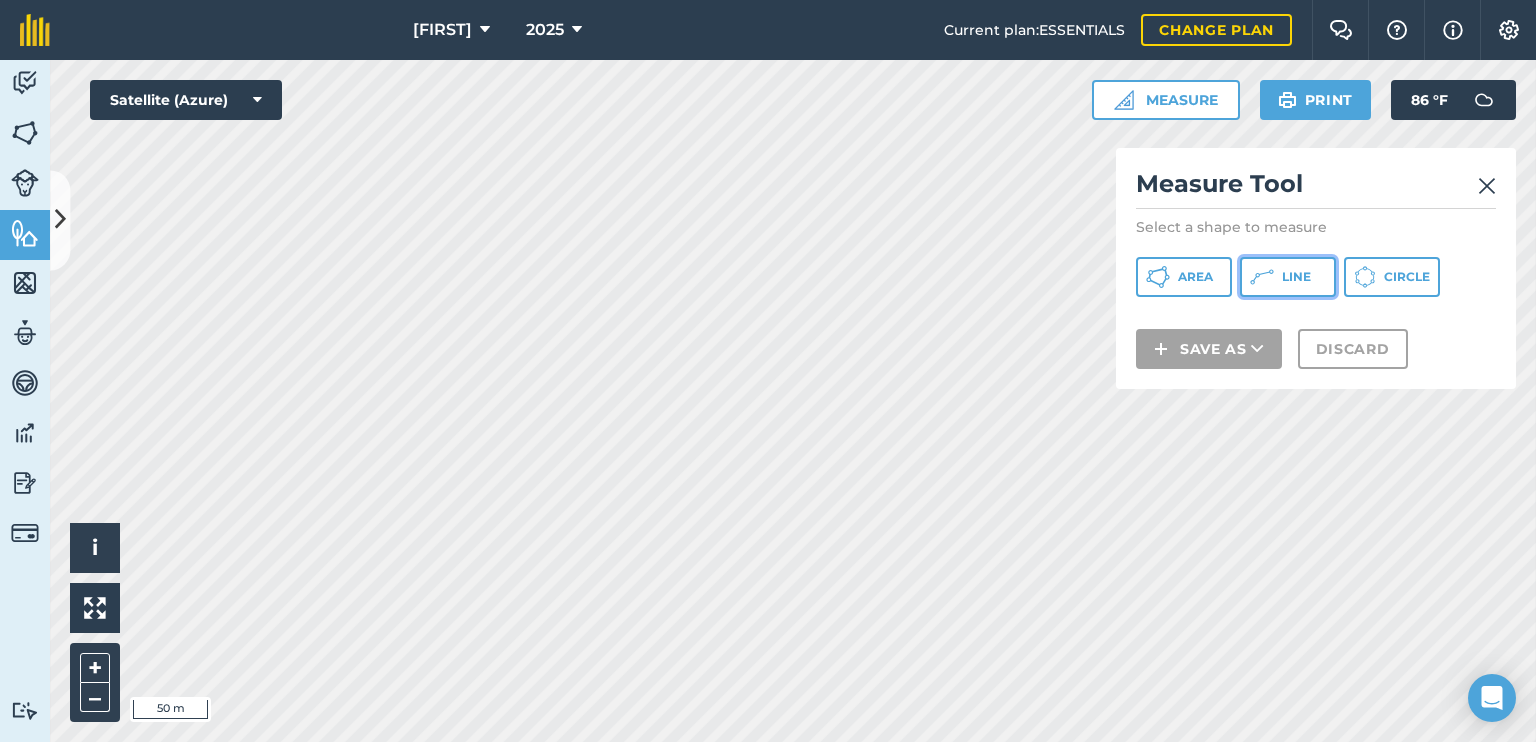 click on "Line" at bounding box center [1296, 277] 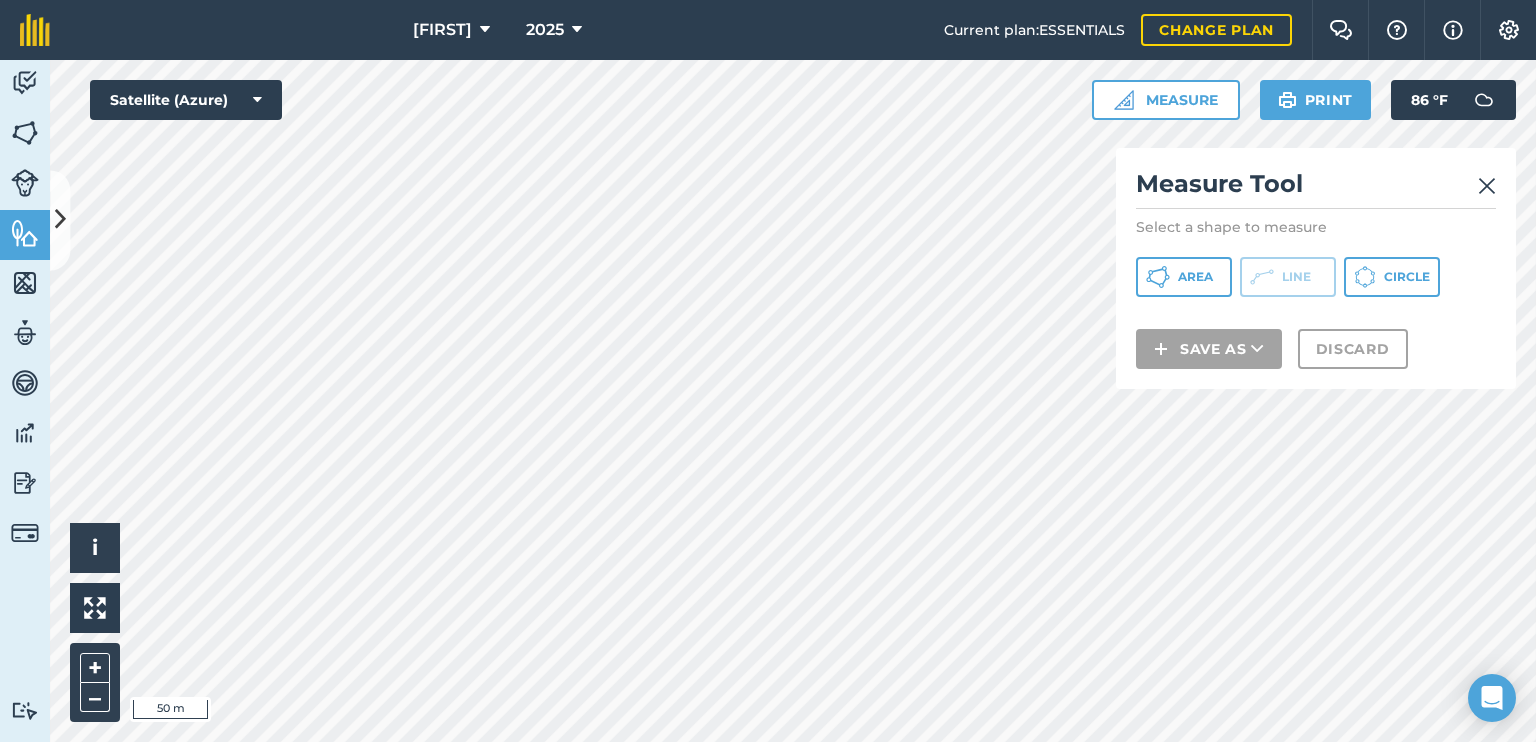 click at bounding box center (1487, 186) 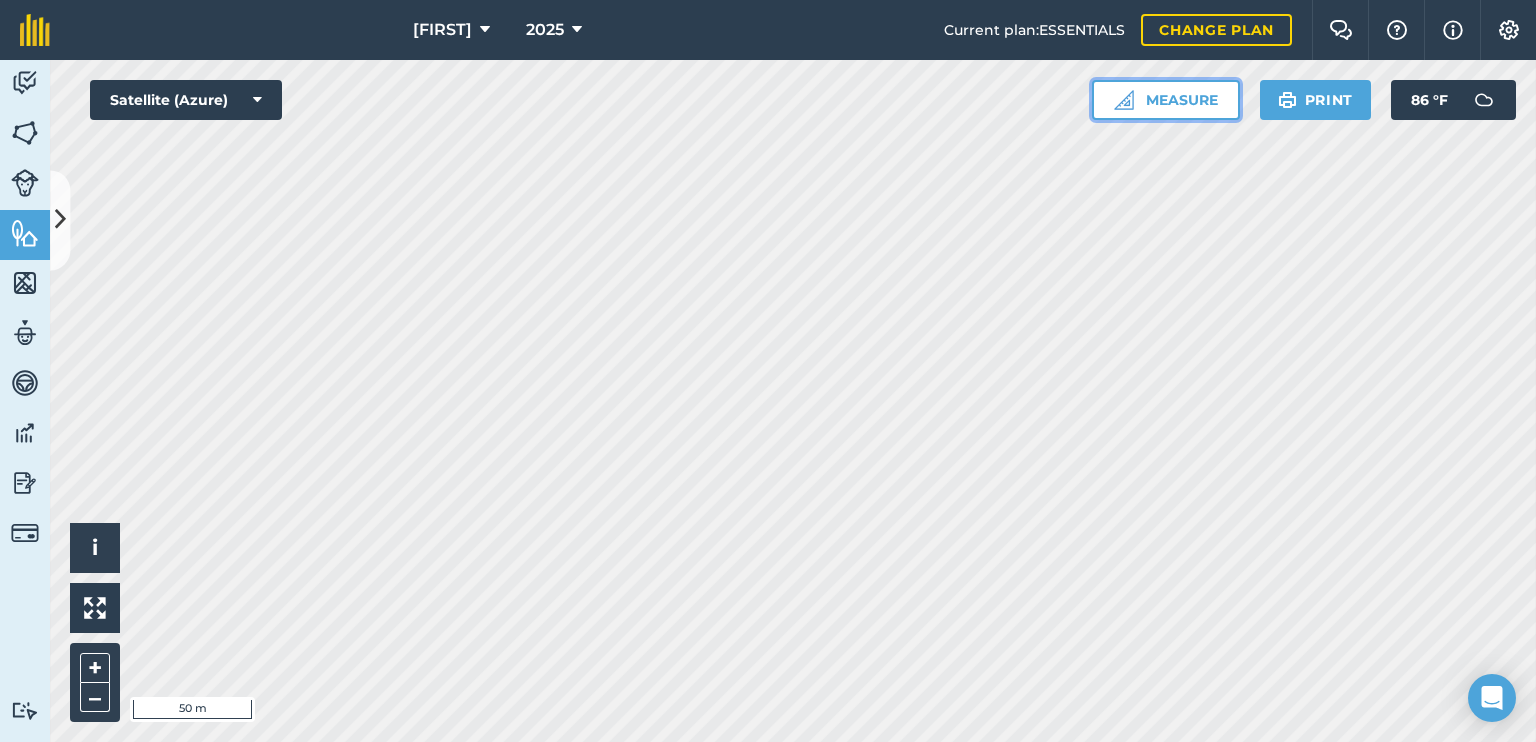 click on "Measure" at bounding box center (1166, 100) 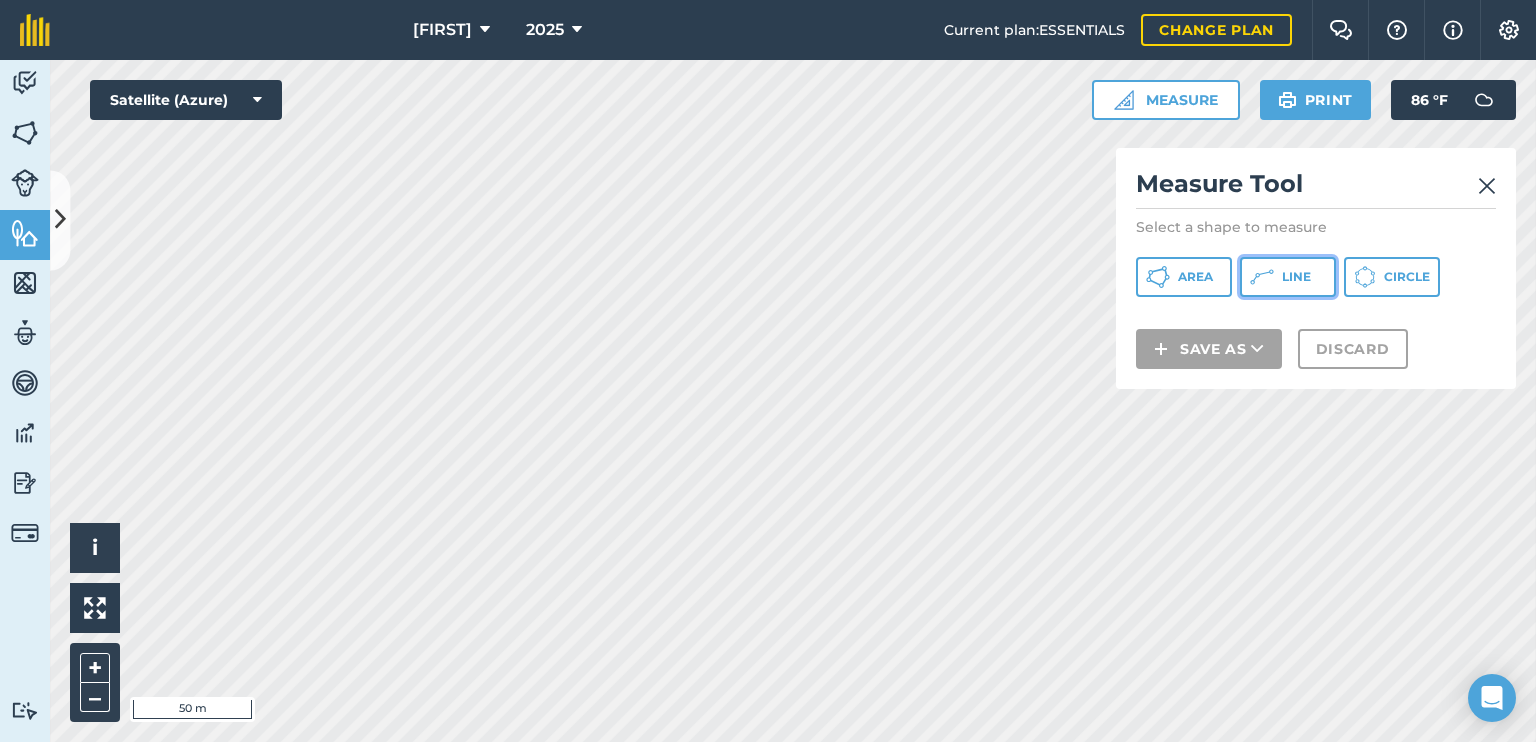 click on "Line" at bounding box center [1288, 277] 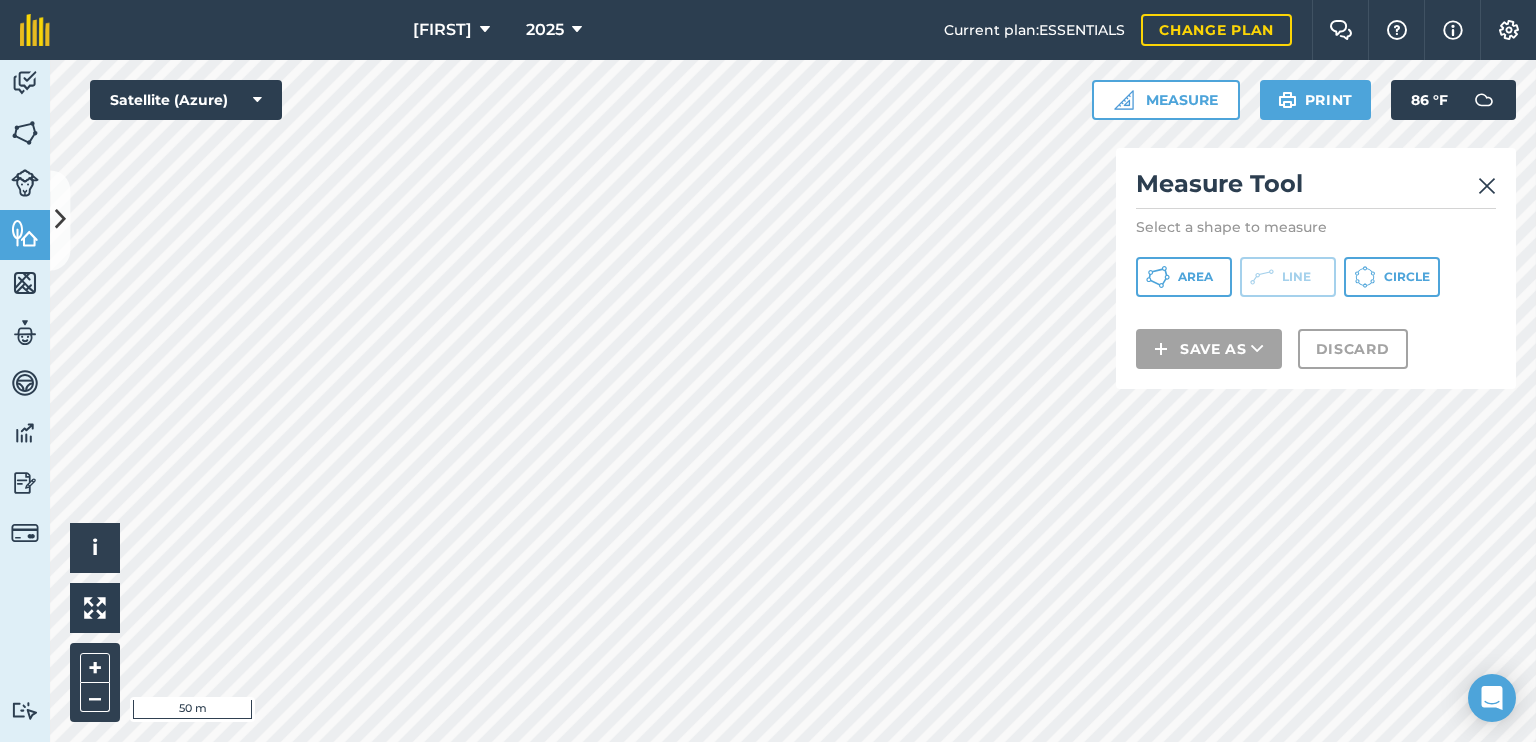 click at bounding box center [1487, 186] 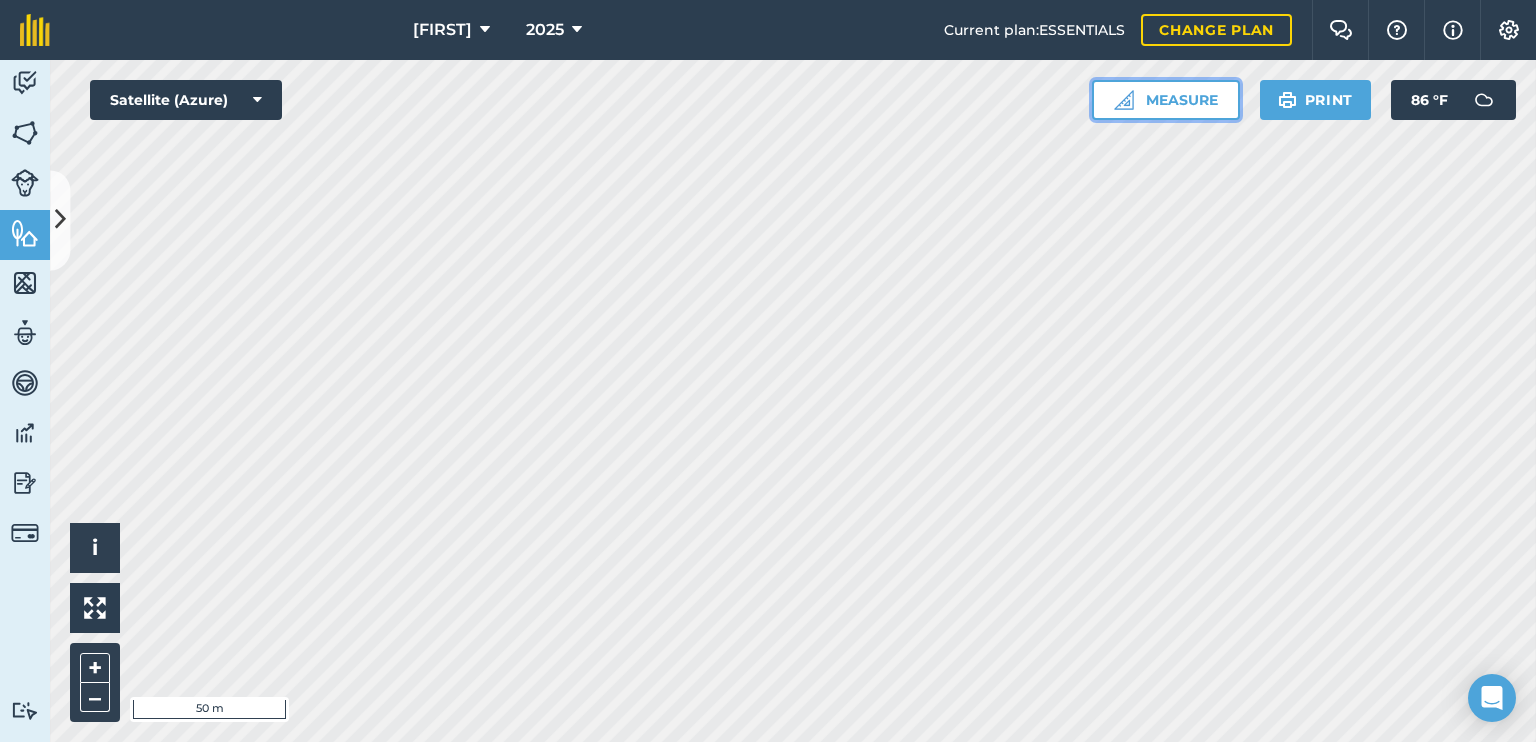 click on "Measure" at bounding box center (1166, 100) 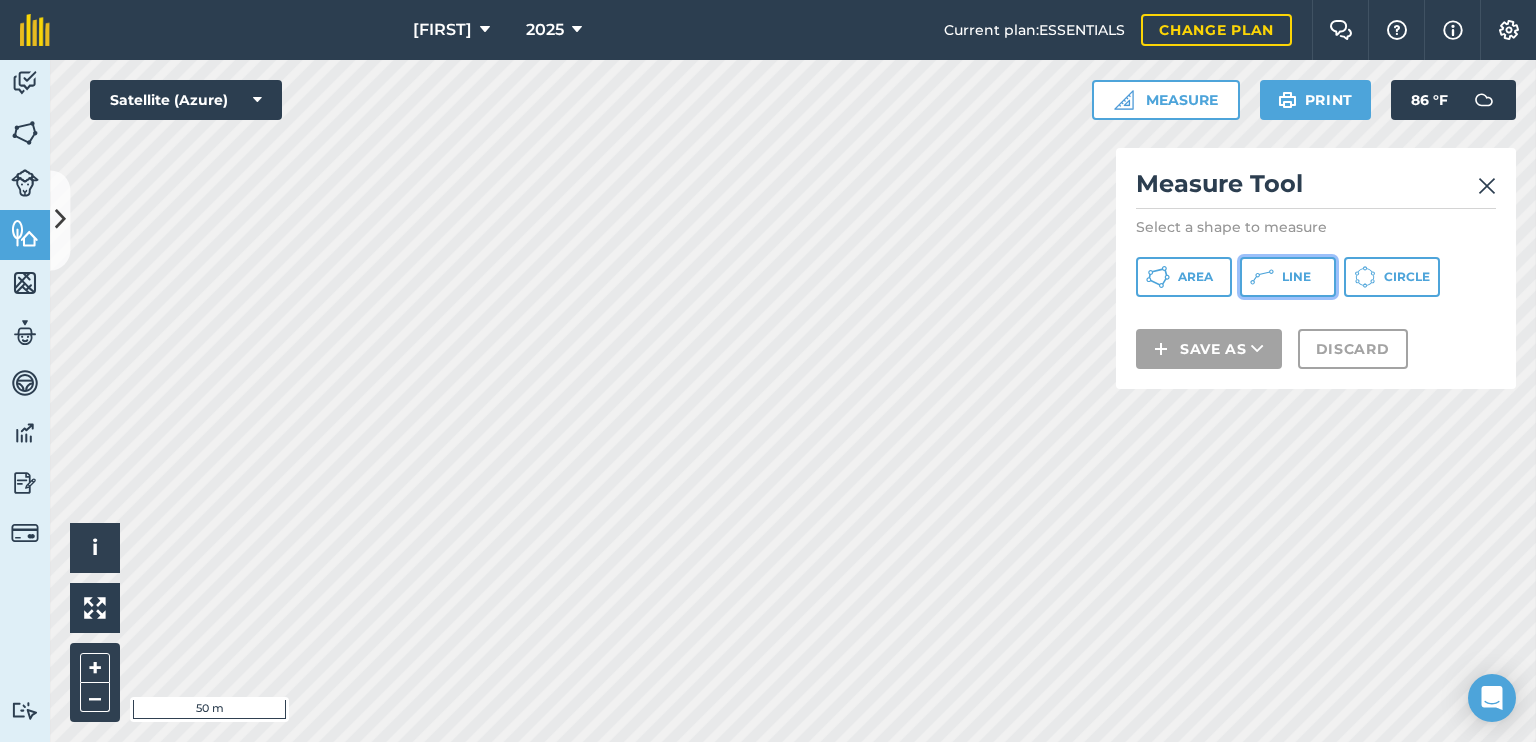 drag, startPoint x: 1290, startPoint y: 271, endPoint x: 1253, endPoint y: 290, distance: 41.59327 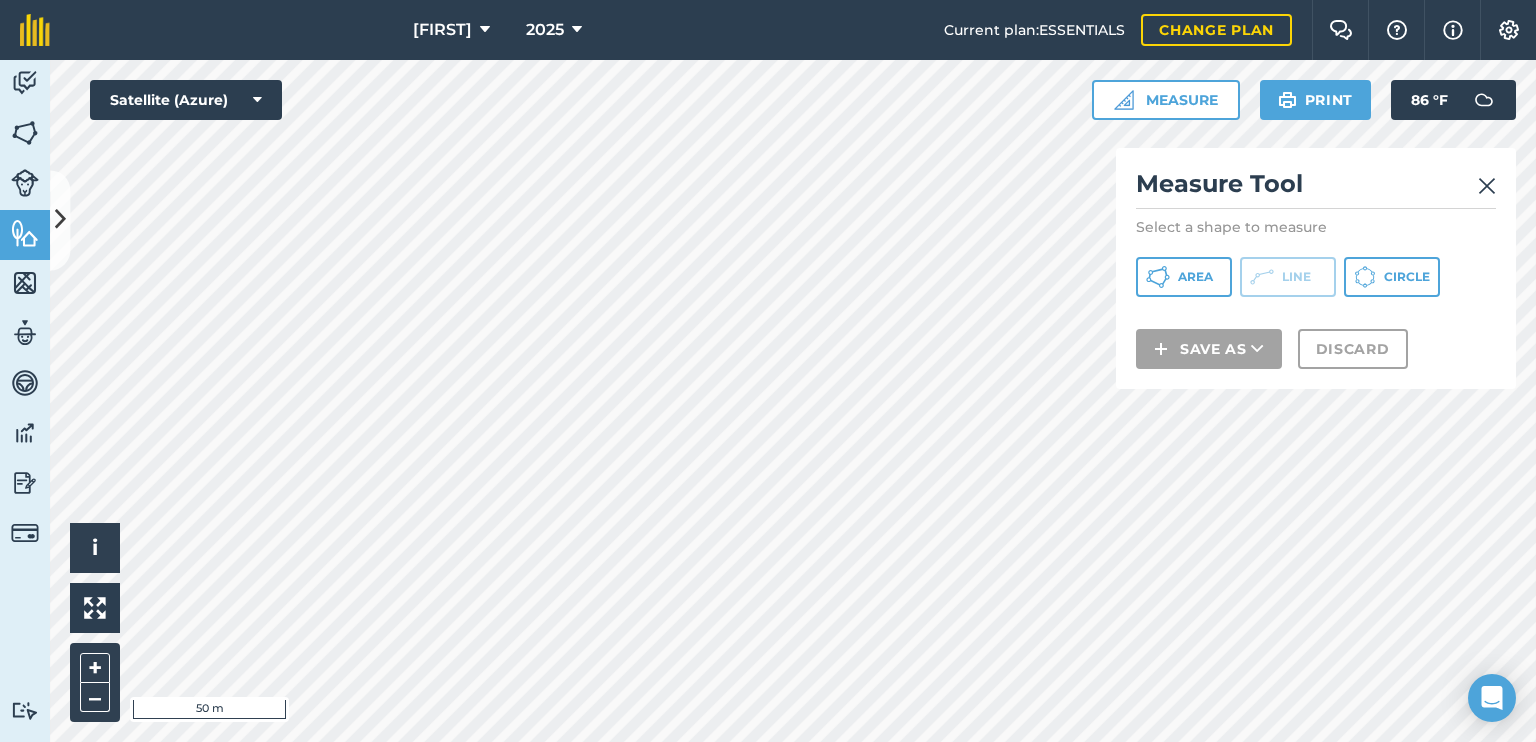 click at bounding box center [1487, 186] 